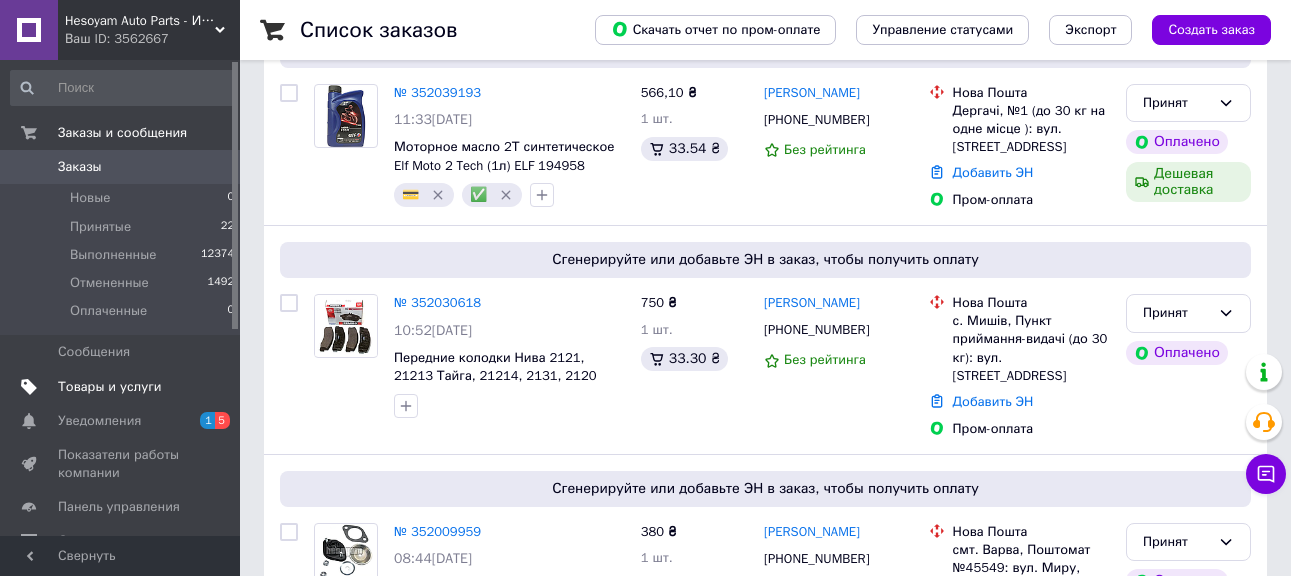 scroll, scrollTop: 200, scrollLeft: 0, axis: vertical 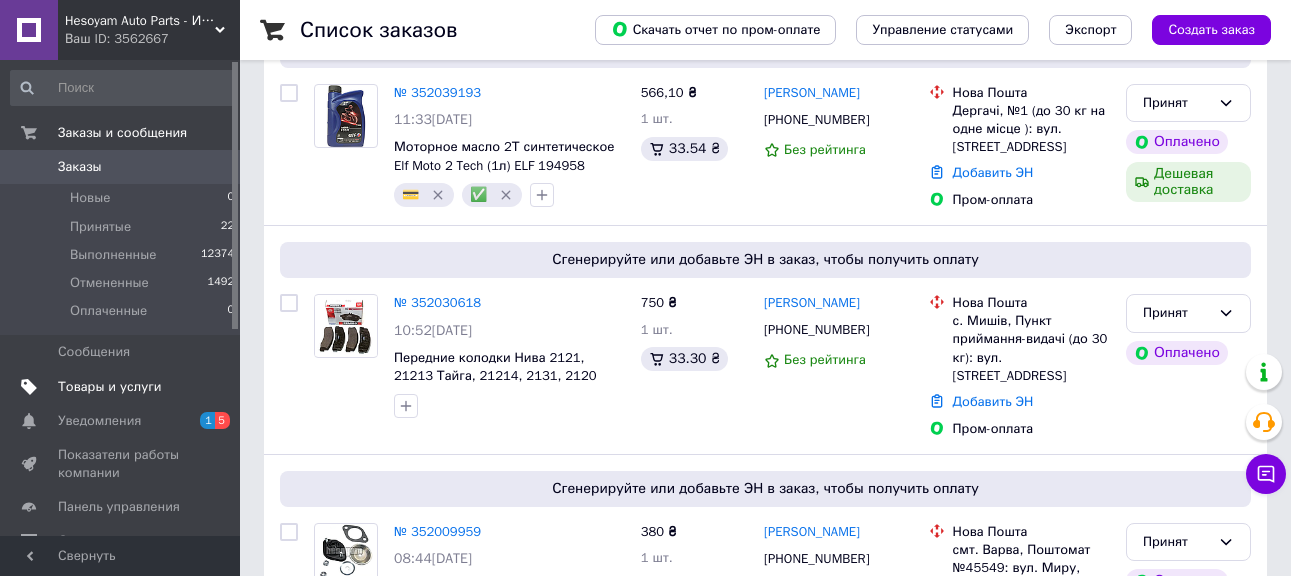 click at bounding box center (212, 387) 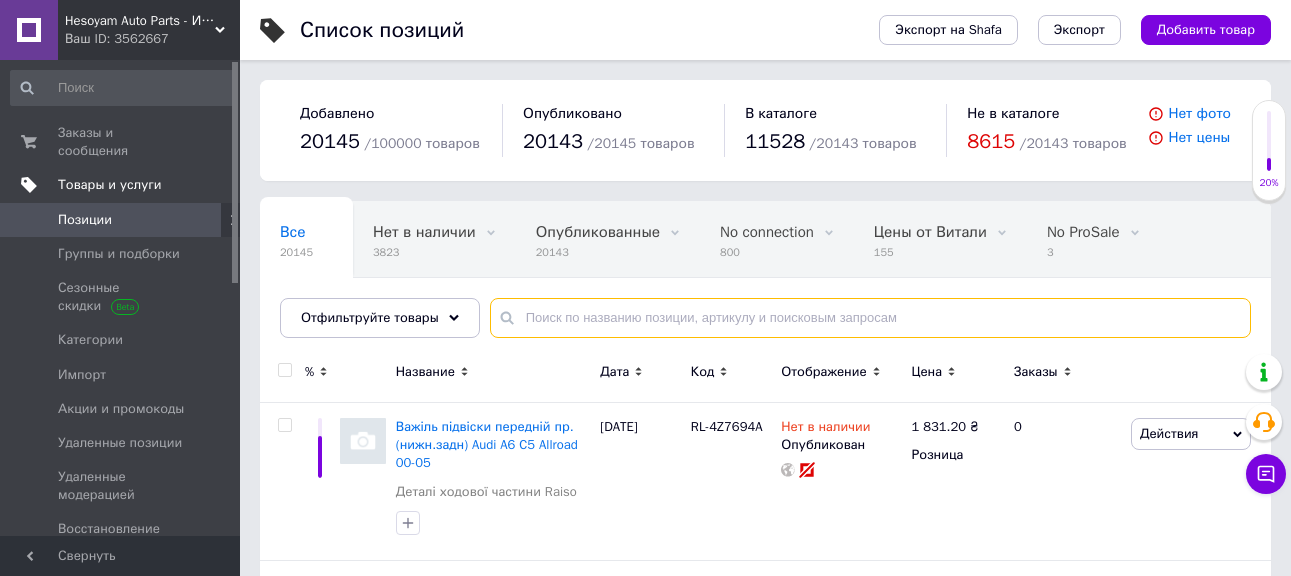click at bounding box center [870, 318] 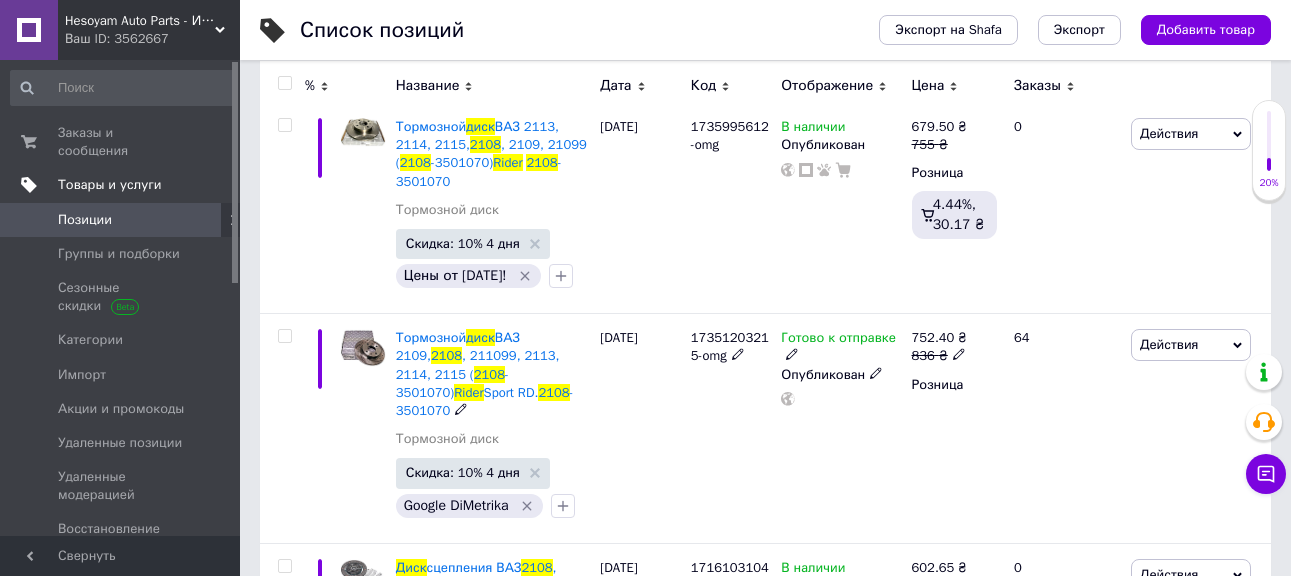 scroll, scrollTop: 400, scrollLeft: 0, axis: vertical 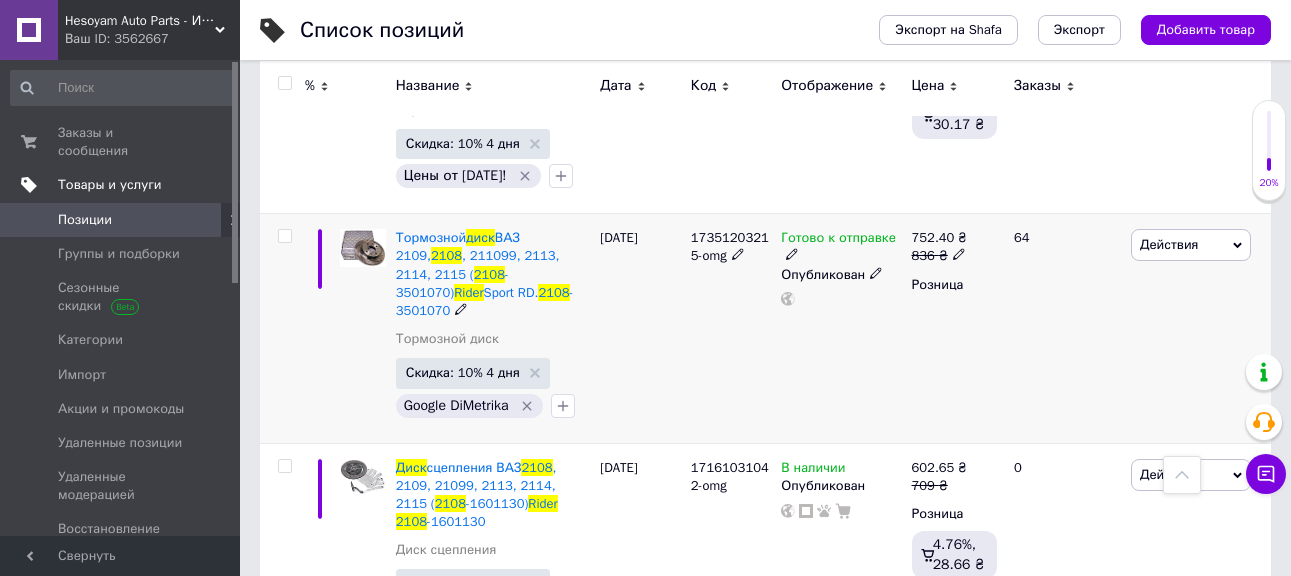 click on "17351203215-omg" at bounding box center [730, 246] 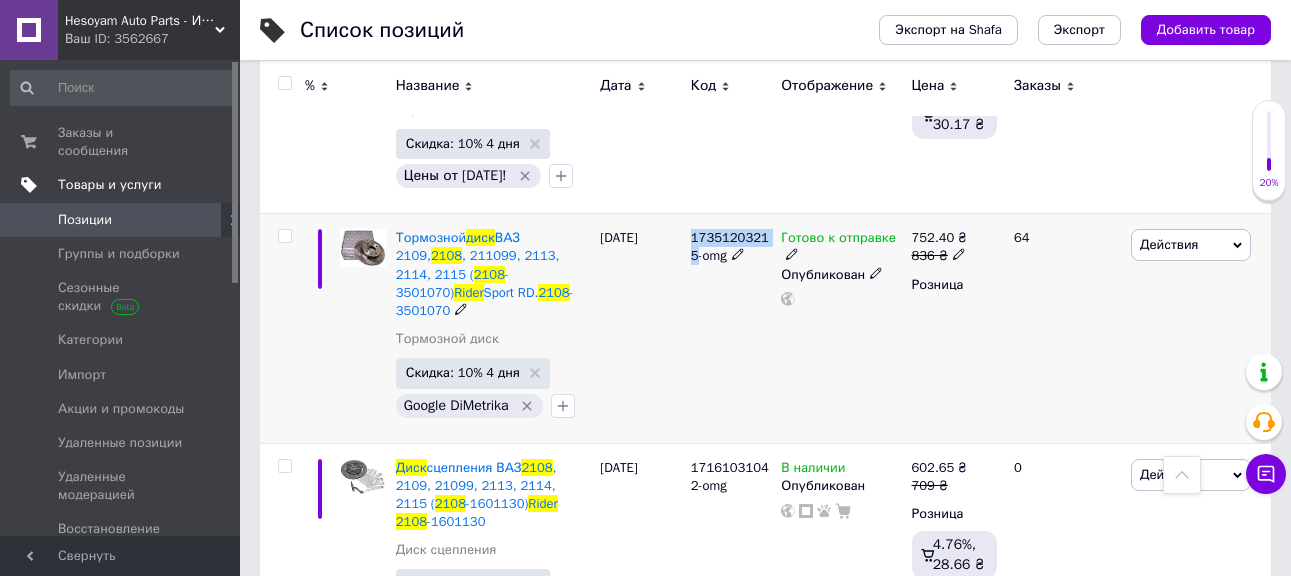 click on "17351203215-omg" at bounding box center (730, 246) 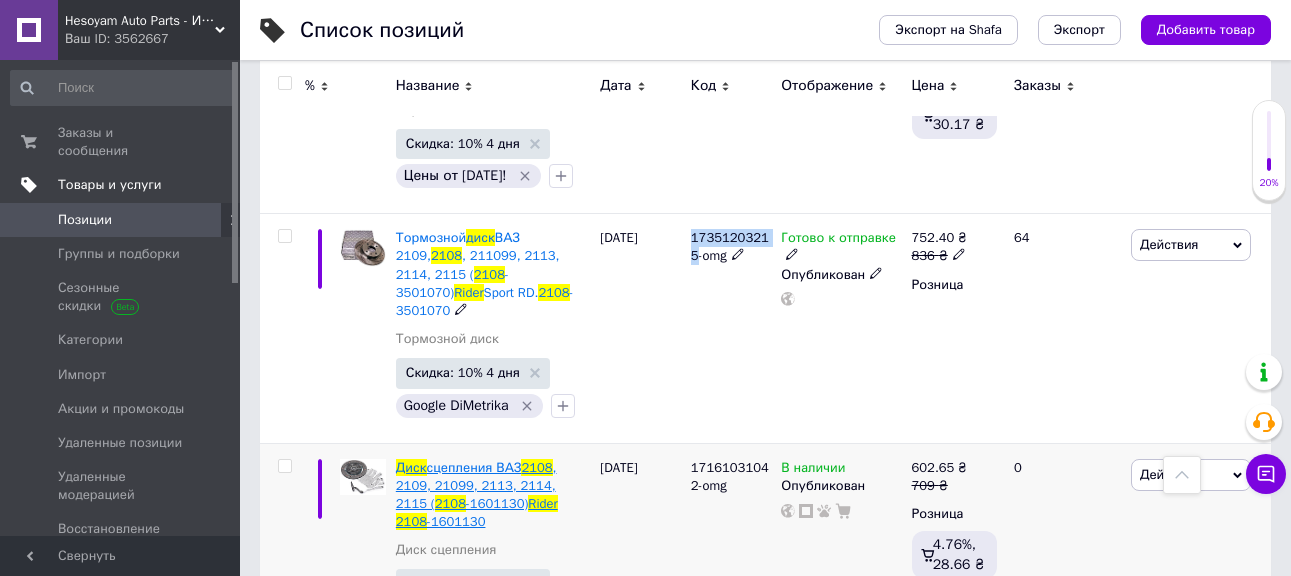 copy on "17351203215" 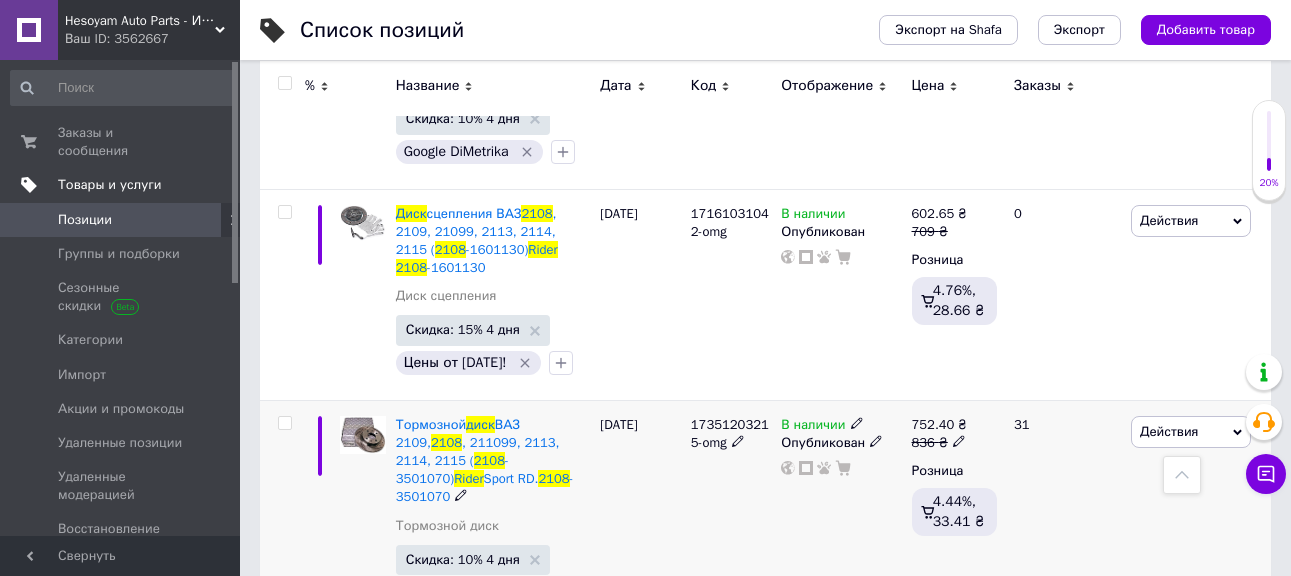 scroll, scrollTop: 54, scrollLeft: 0, axis: vertical 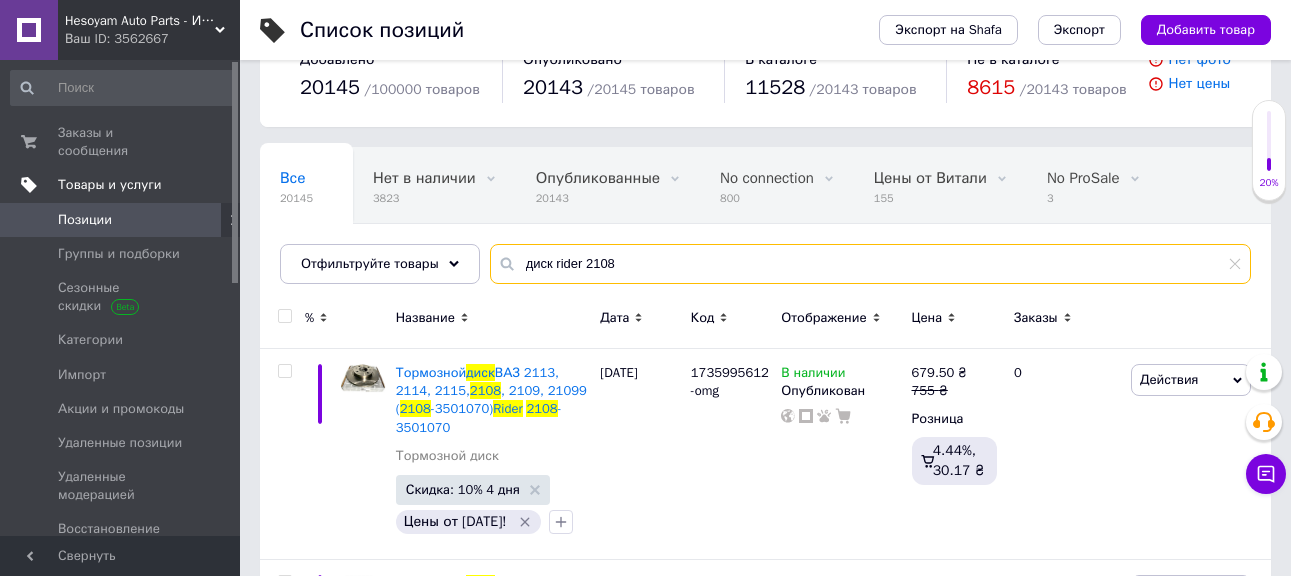 drag, startPoint x: 608, startPoint y: 267, endPoint x: 592, endPoint y: 269, distance: 16.124516 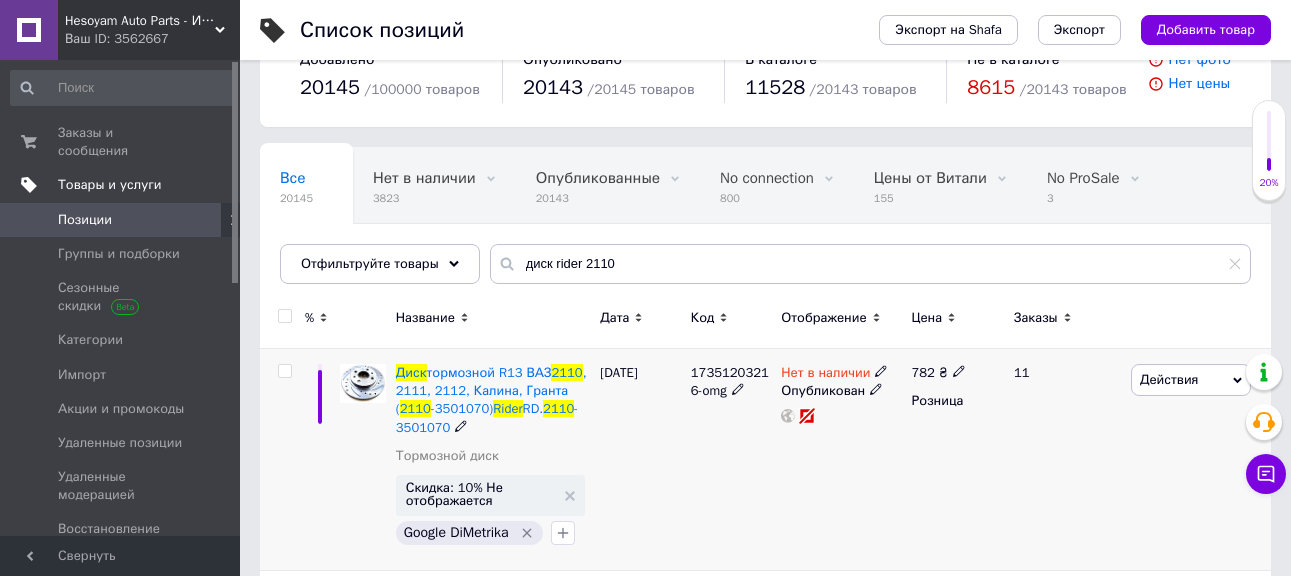 click on "17351203216-omg" at bounding box center [730, 381] 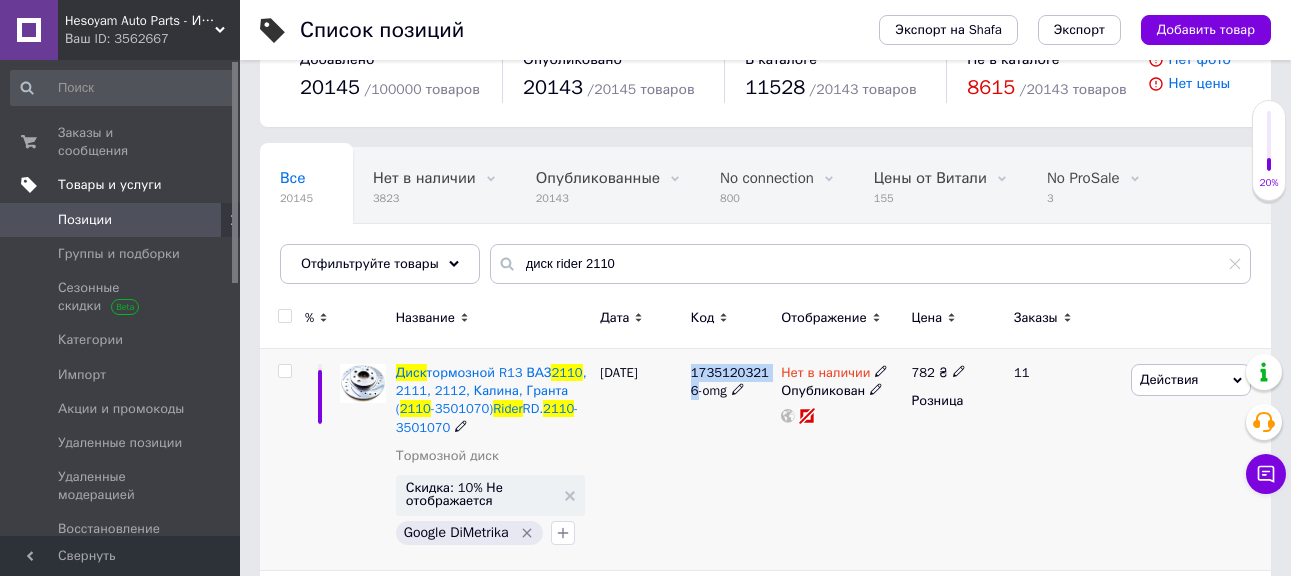 click on "17351203216-omg" at bounding box center [730, 381] 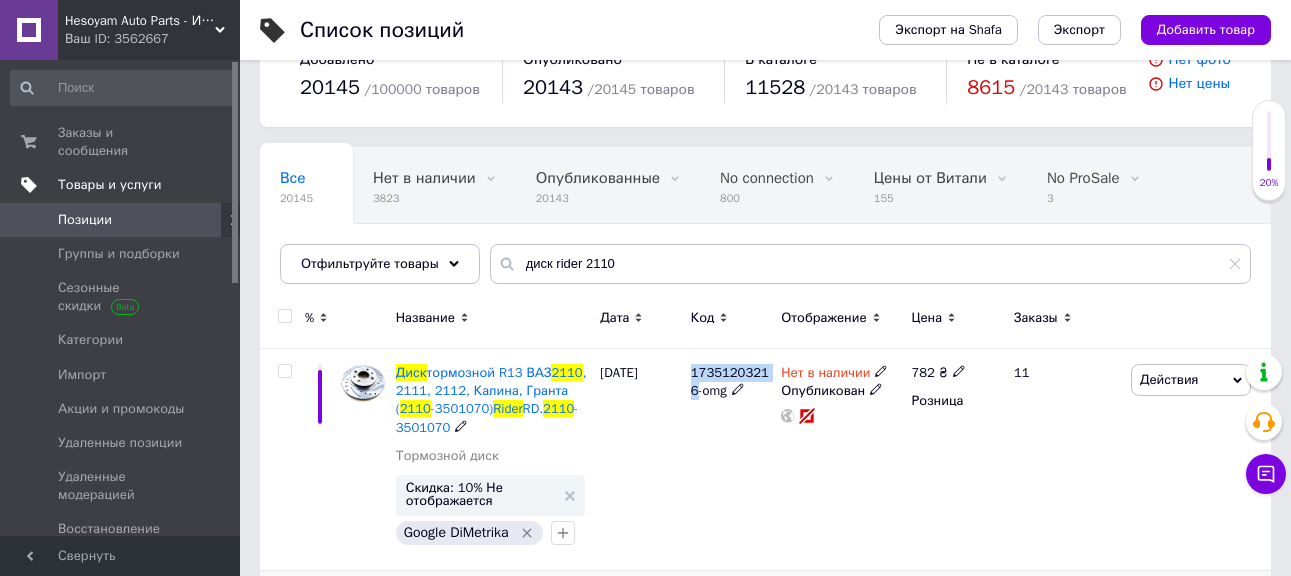 copy on "17351203216" 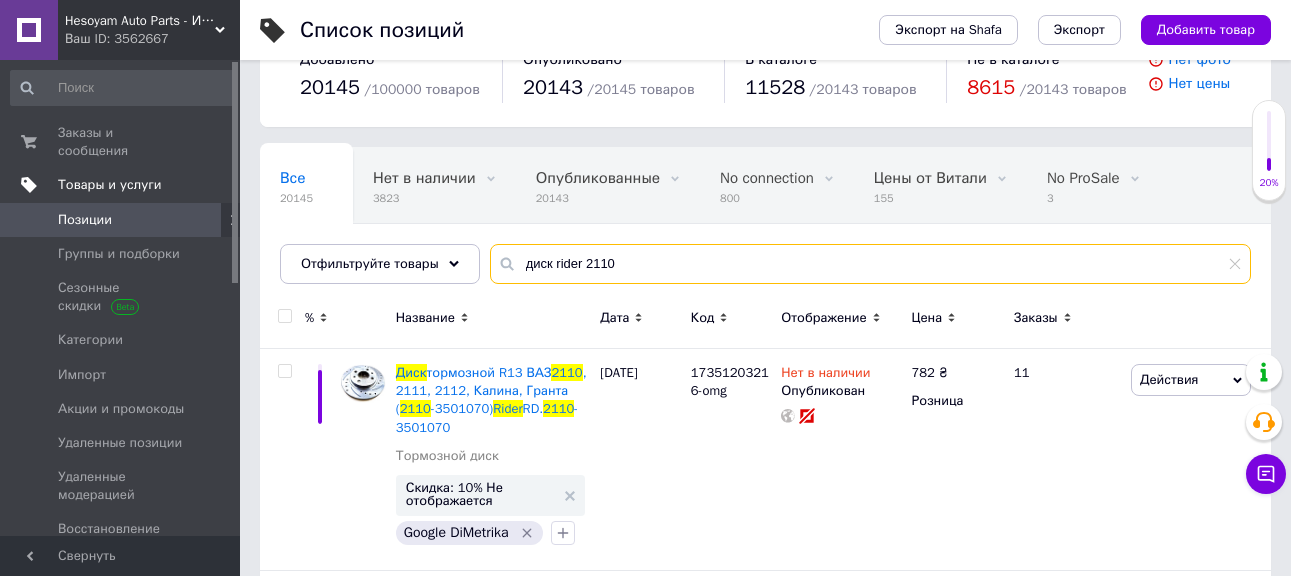drag, startPoint x: 608, startPoint y: 253, endPoint x: 598, endPoint y: 256, distance: 10.440307 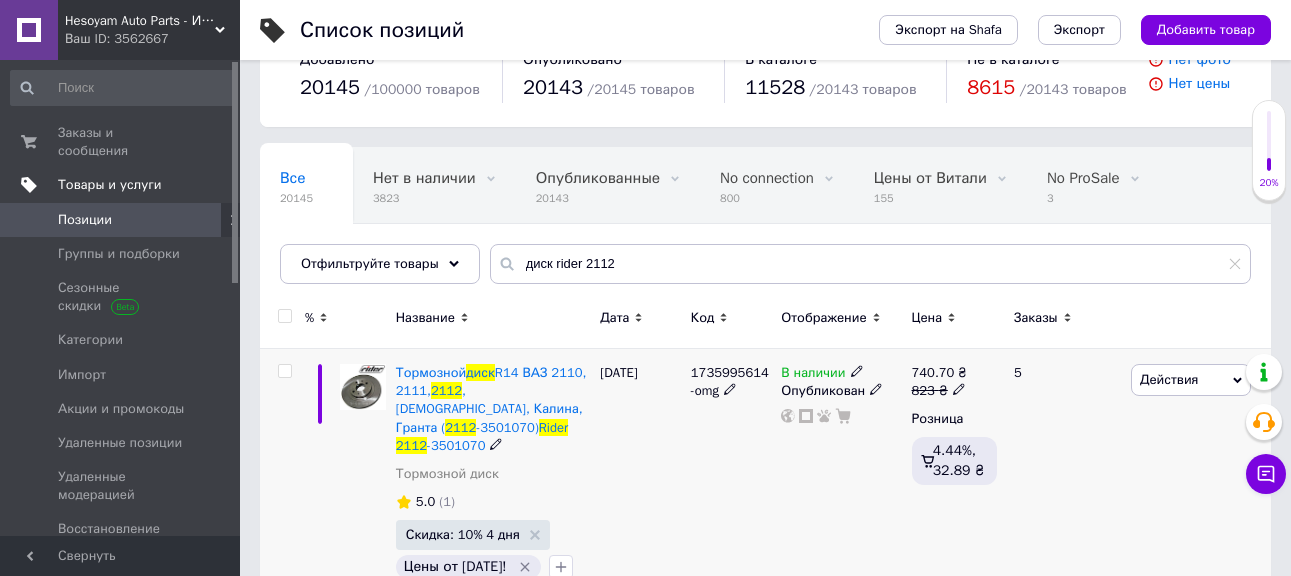 click on "1735995614-omg" at bounding box center [730, 381] 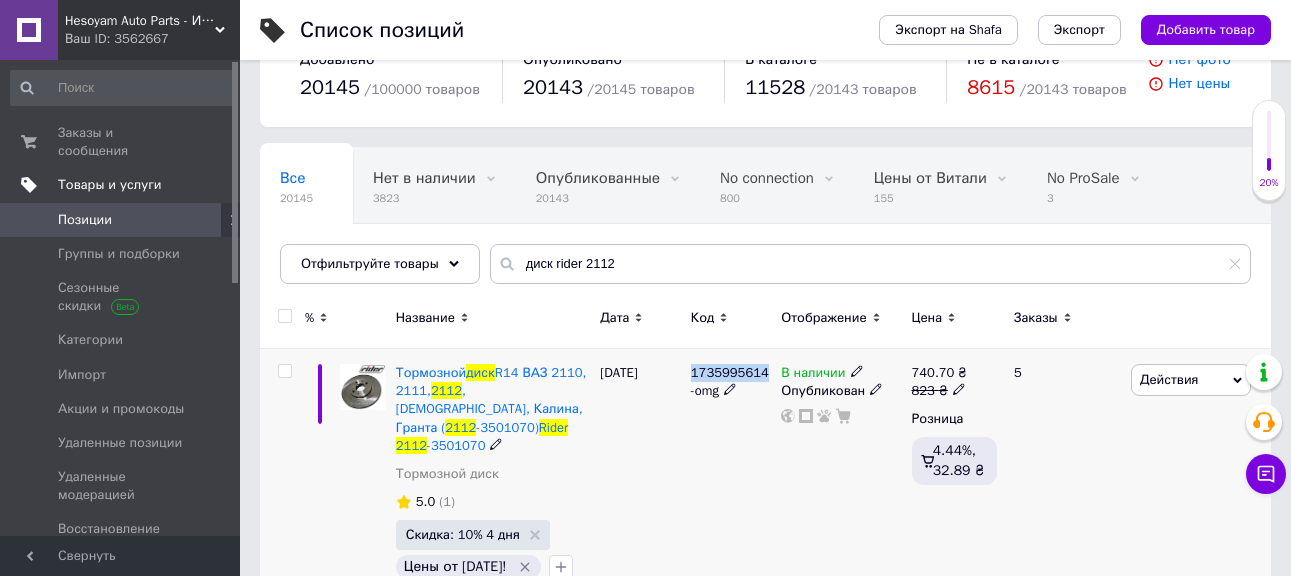 click on "1735995614-omg" at bounding box center (730, 381) 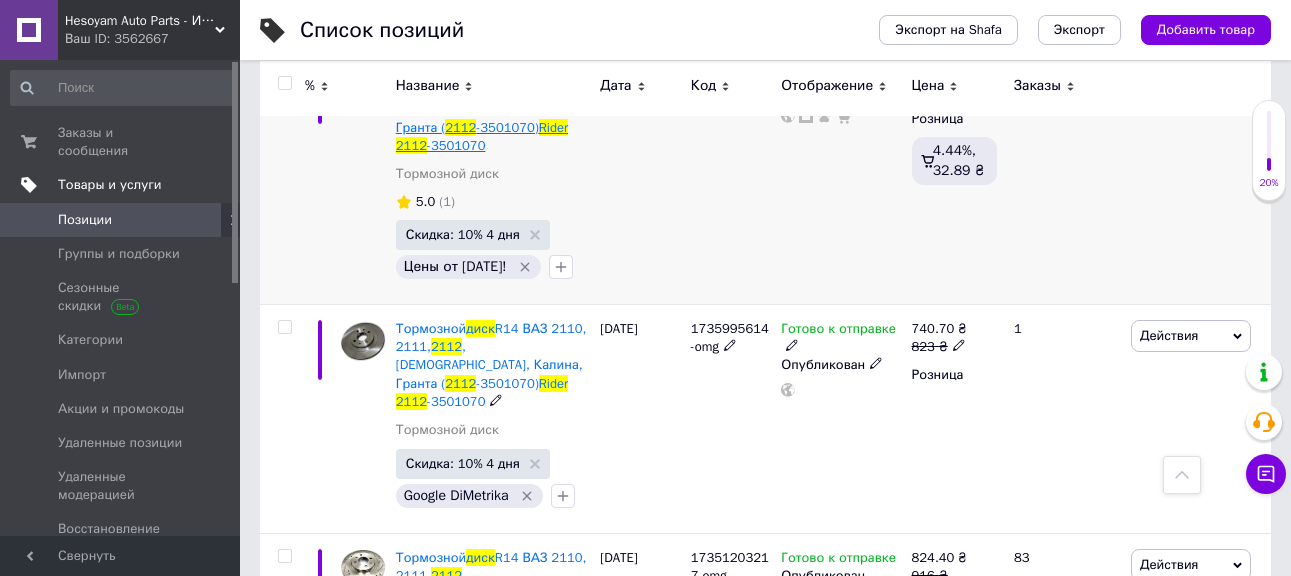 scroll, scrollTop: 554, scrollLeft: 0, axis: vertical 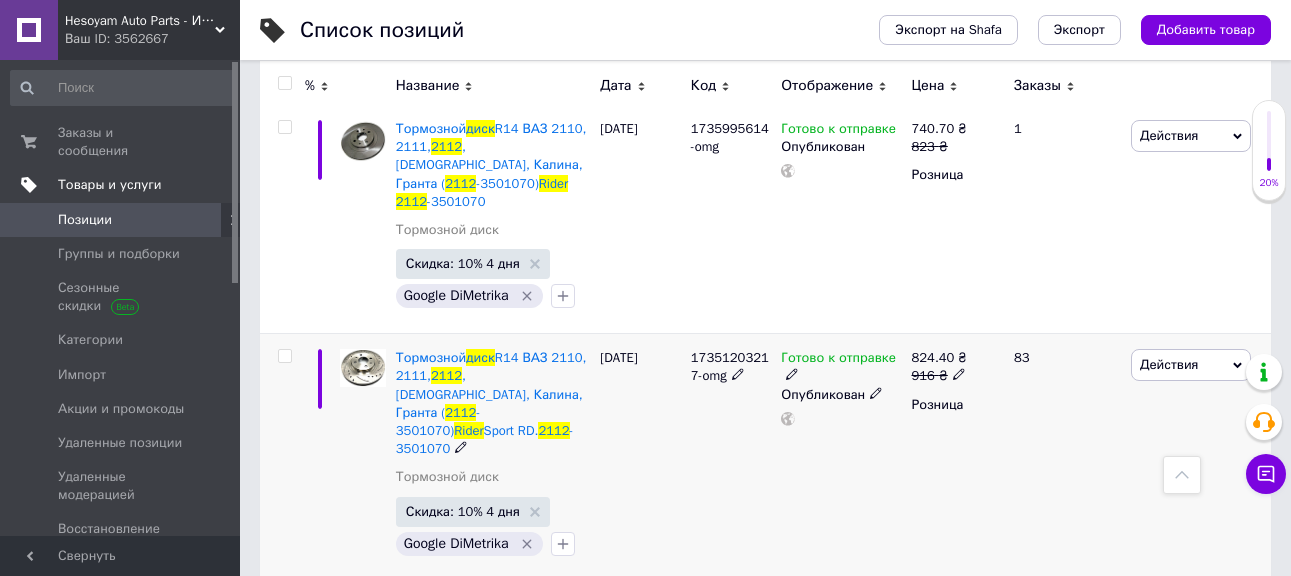 click on "17351203217-omg" at bounding box center [730, 366] 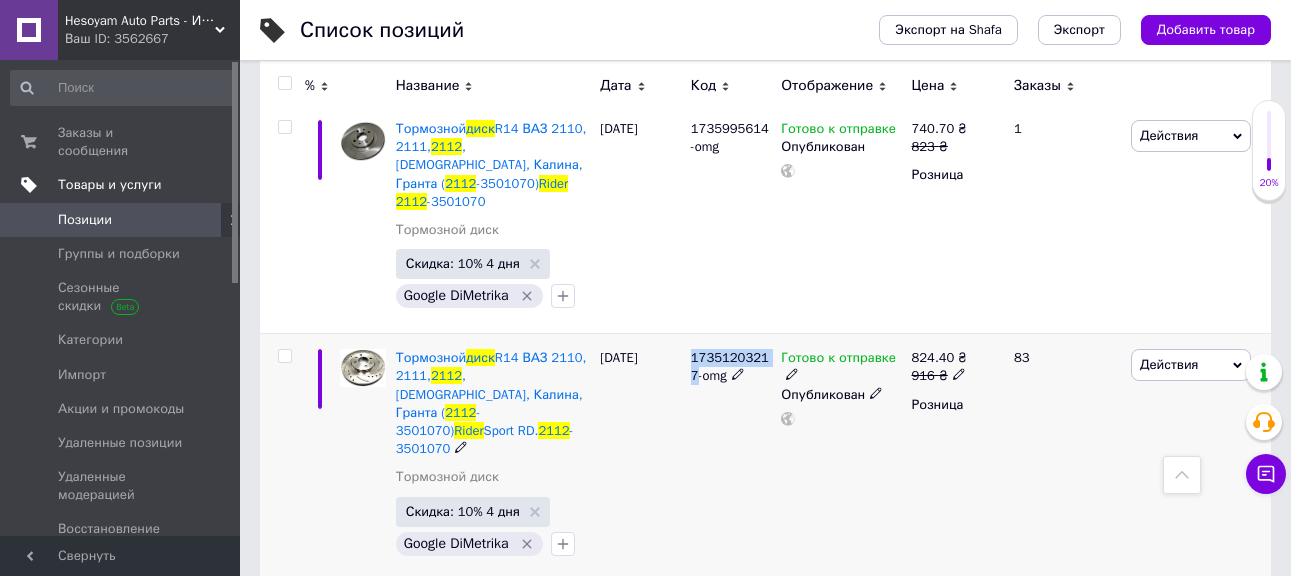 click on "17351203217-omg" at bounding box center [730, 366] 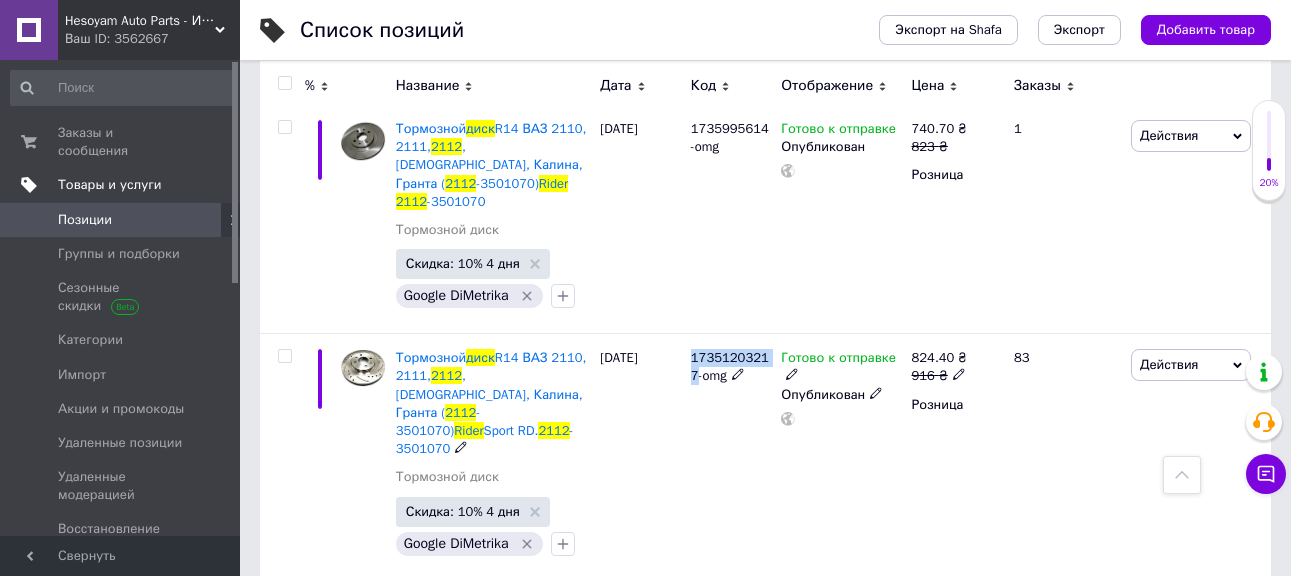 copy on "17351203217" 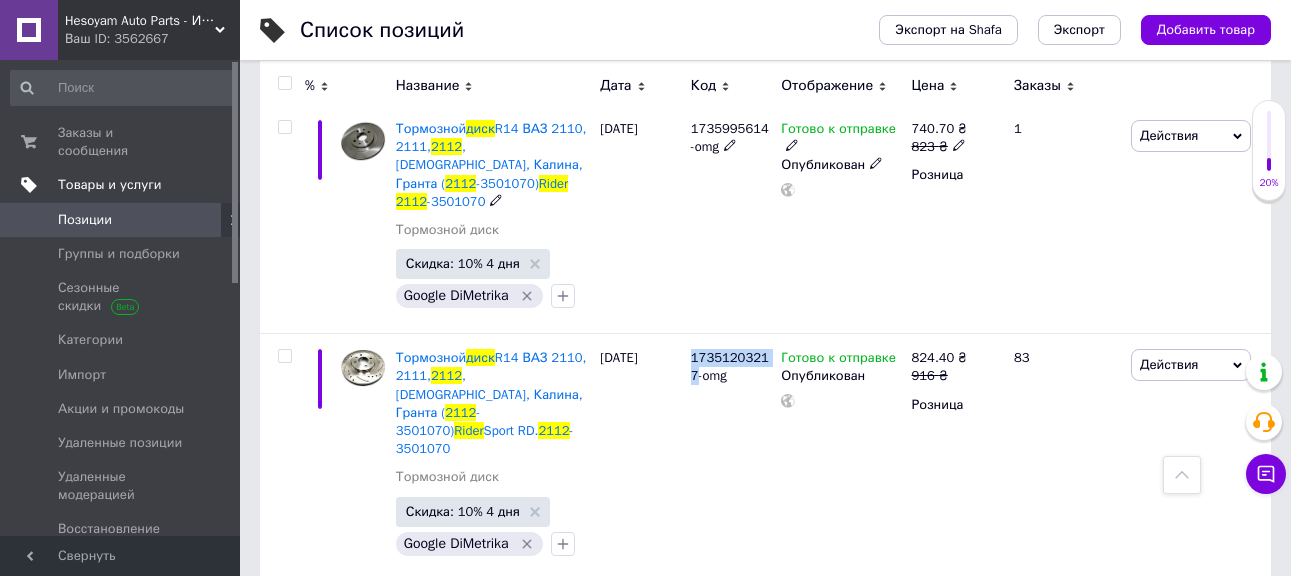 scroll, scrollTop: 0, scrollLeft: 0, axis: both 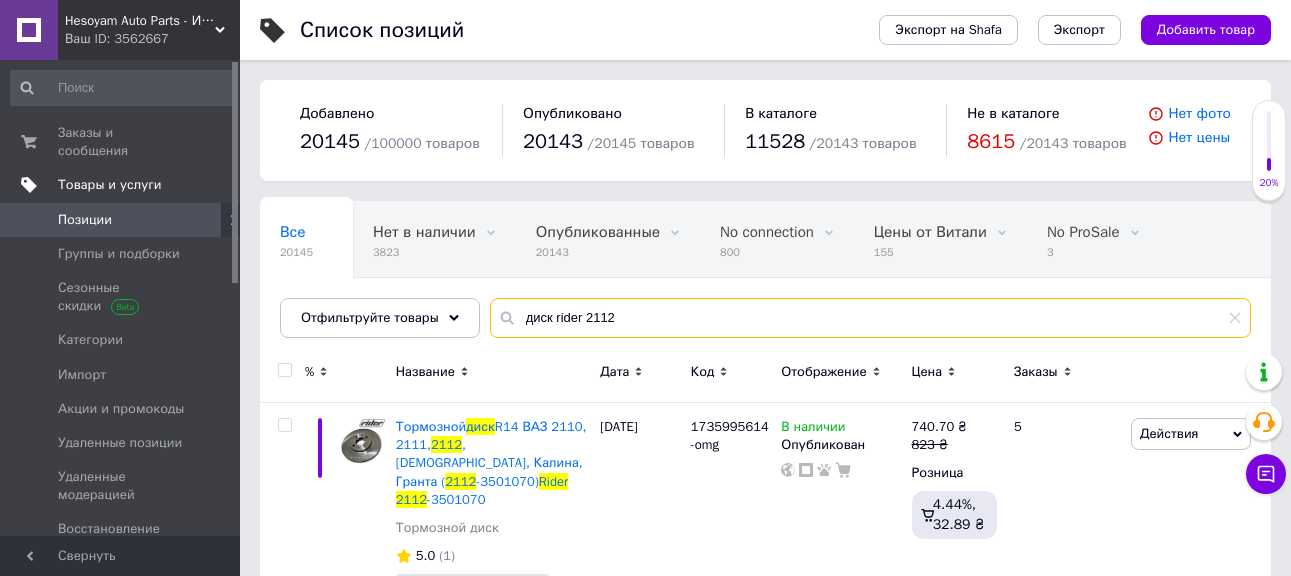 click on "диск rider 2112" at bounding box center (870, 318) 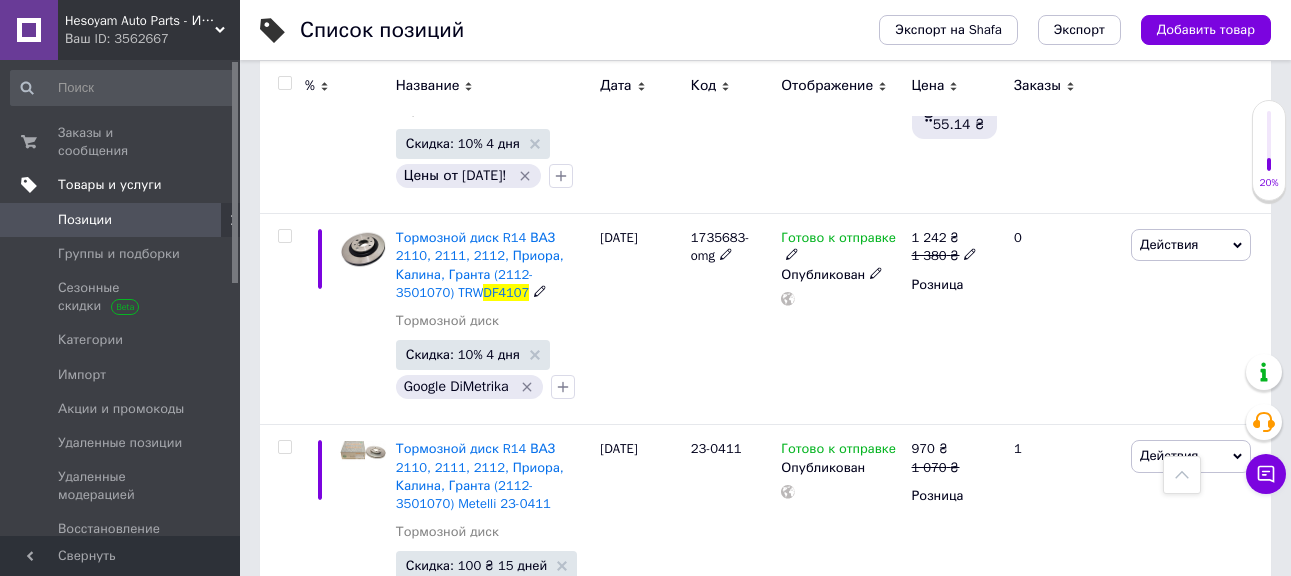 scroll, scrollTop: 200, scrollLeft: 0, axis: vertical 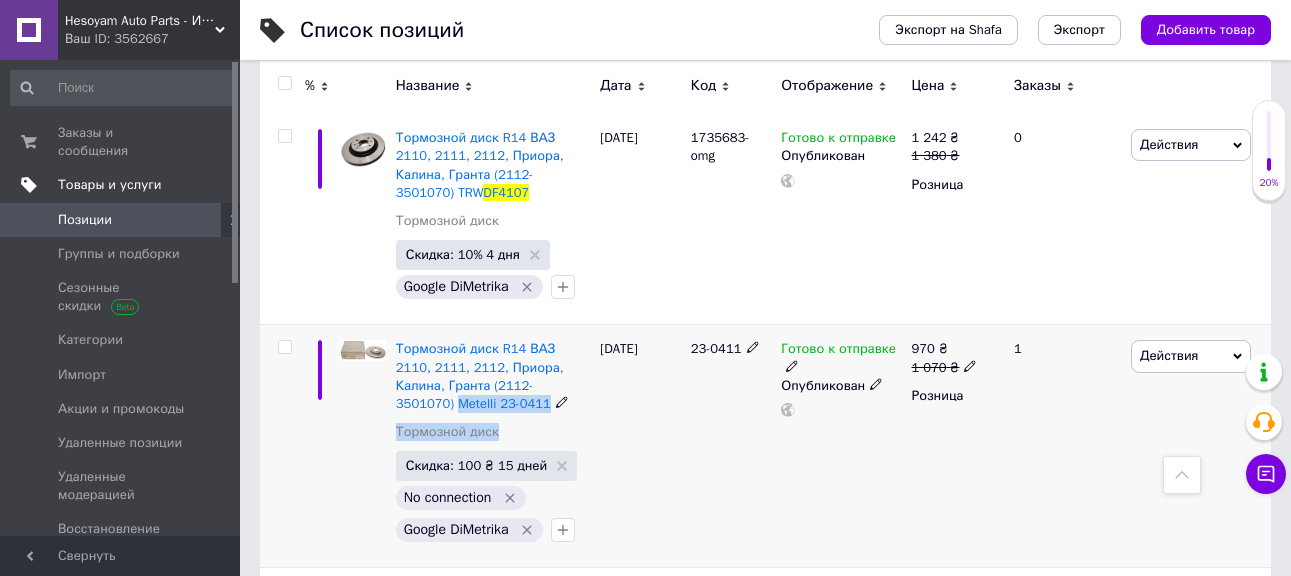 drag, startPoint x: 535, startPoint y: 385, endPoint x: 586, endPoint y: 420, distance: 61.854668 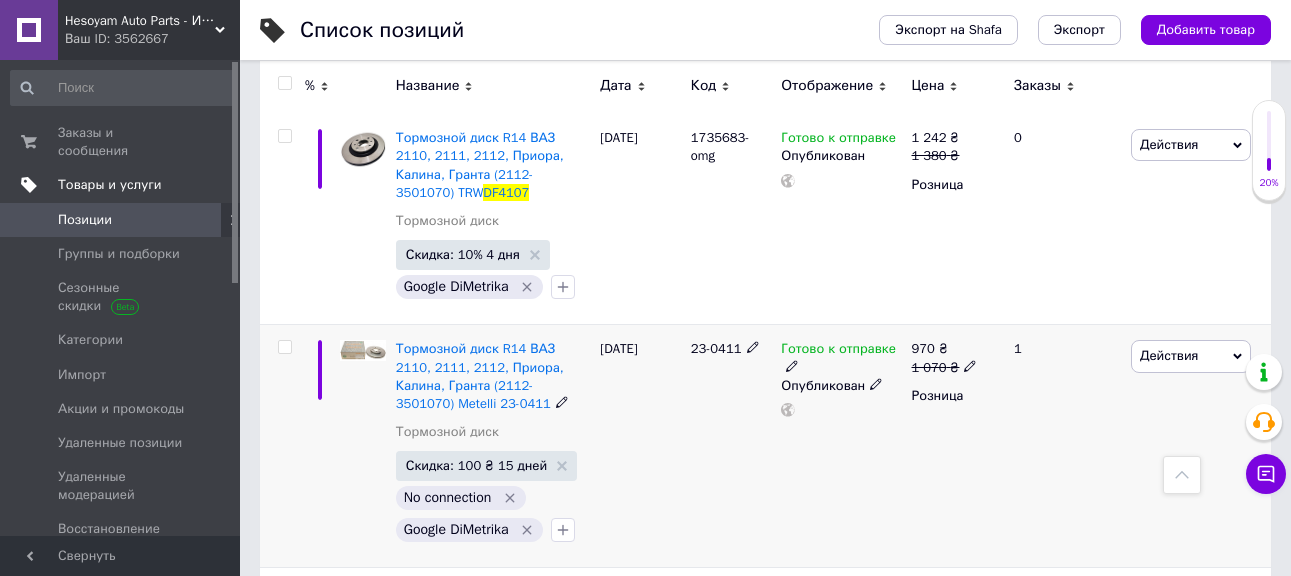 click on "[DATE]" at bounding box center (640, 446) 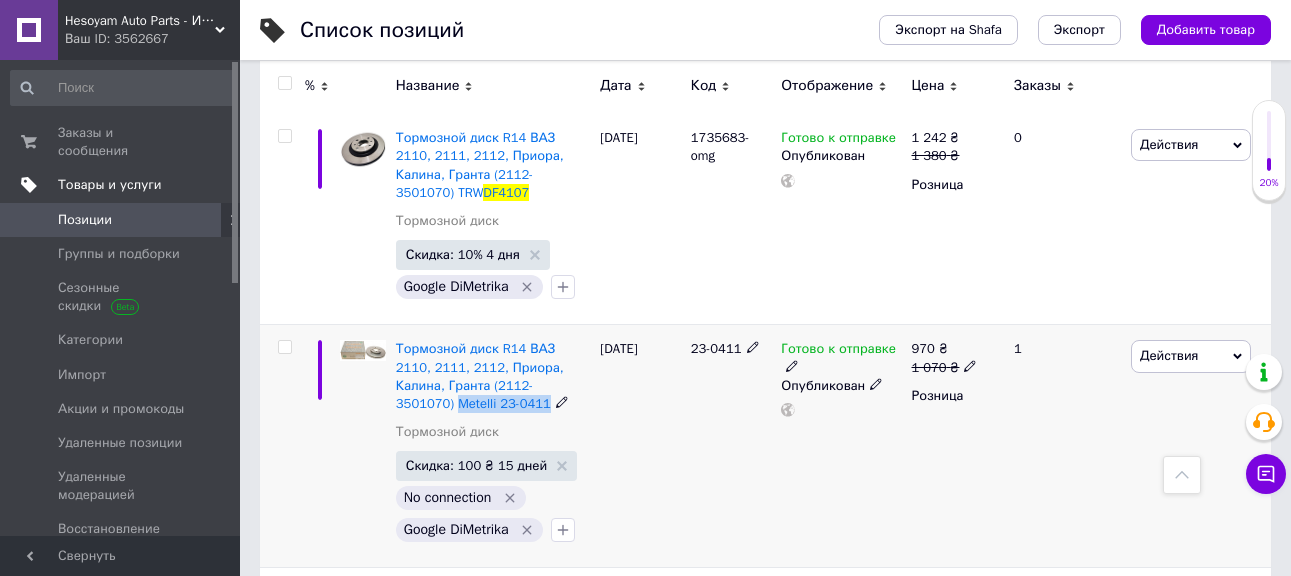 drag, startPoint x: 536, startPoint y: 386, endPoint x: 592, endPoint y: 401, distance: 57.974133 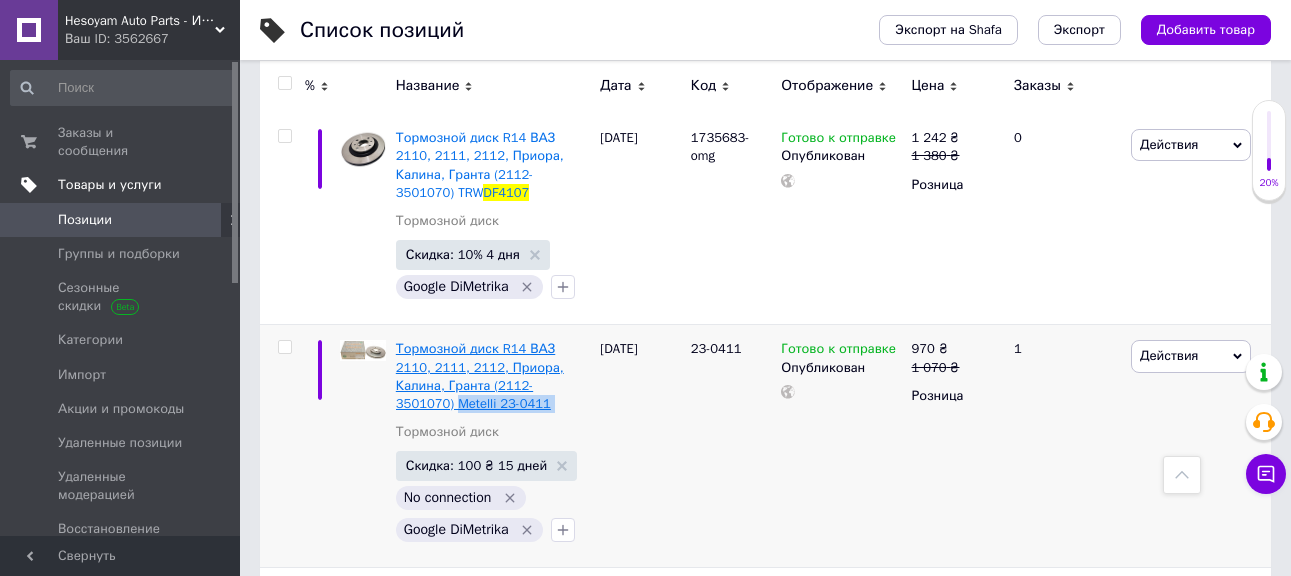 copy on "Metelli 23-0411" 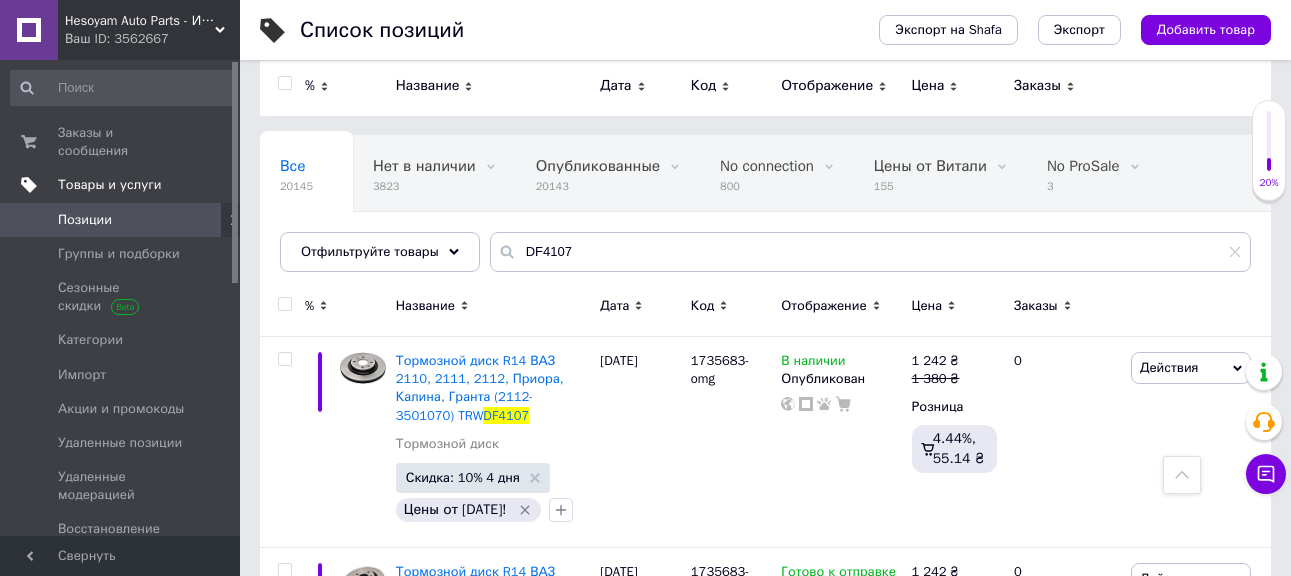scroll, scrollTop: 0, scrollLeft: 0, axis: both 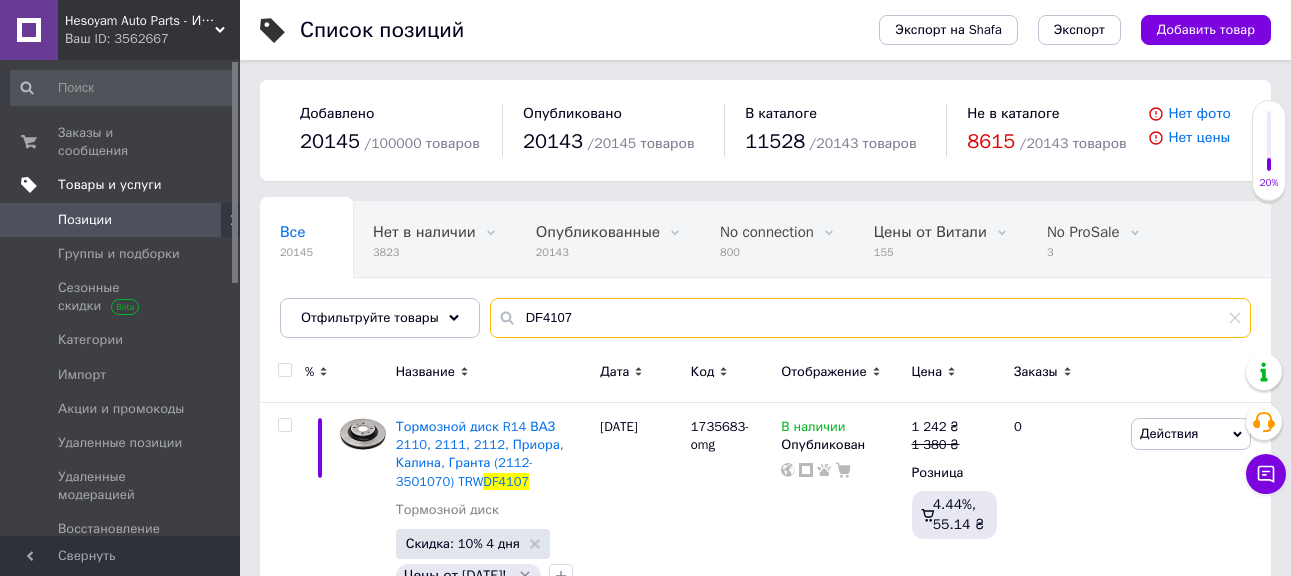 click on "DF4107" at bounding box center (870, 318) 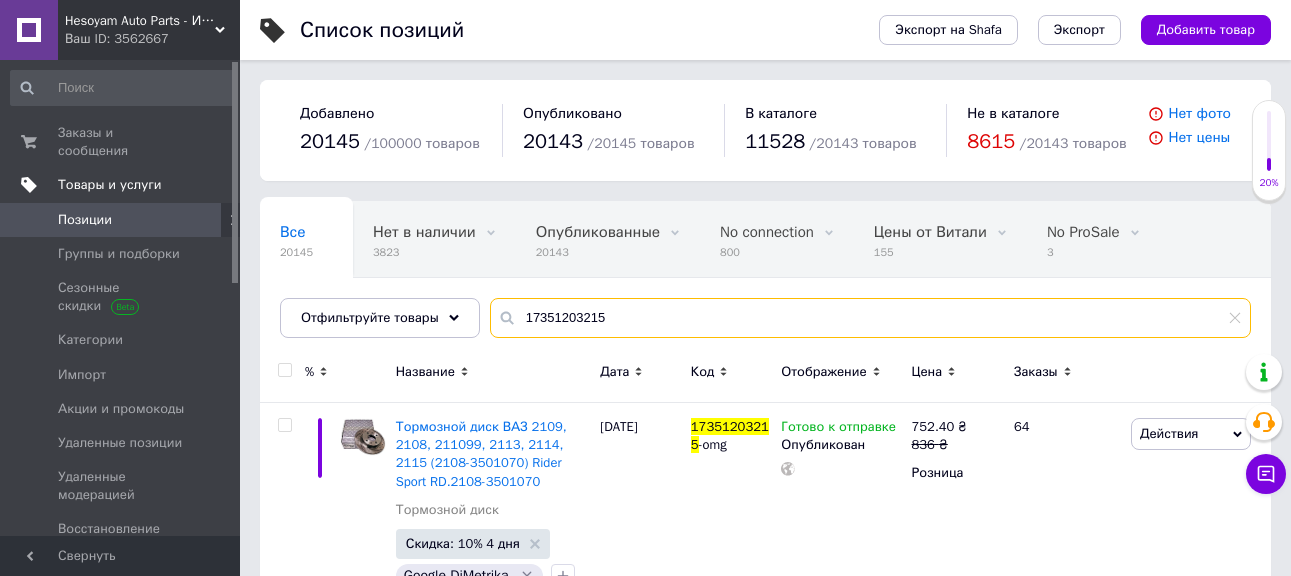click on "17351203215" at bounding box center [870, 318] 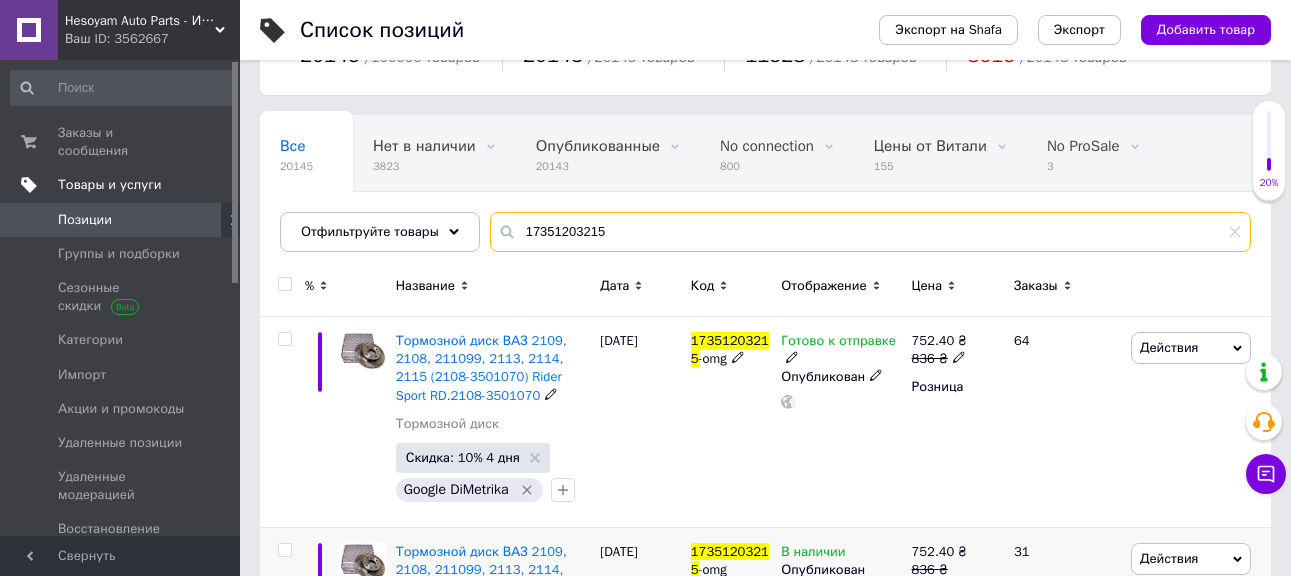 scroll, scrollTop: 268, scrollLeft: 0, axis: vertical 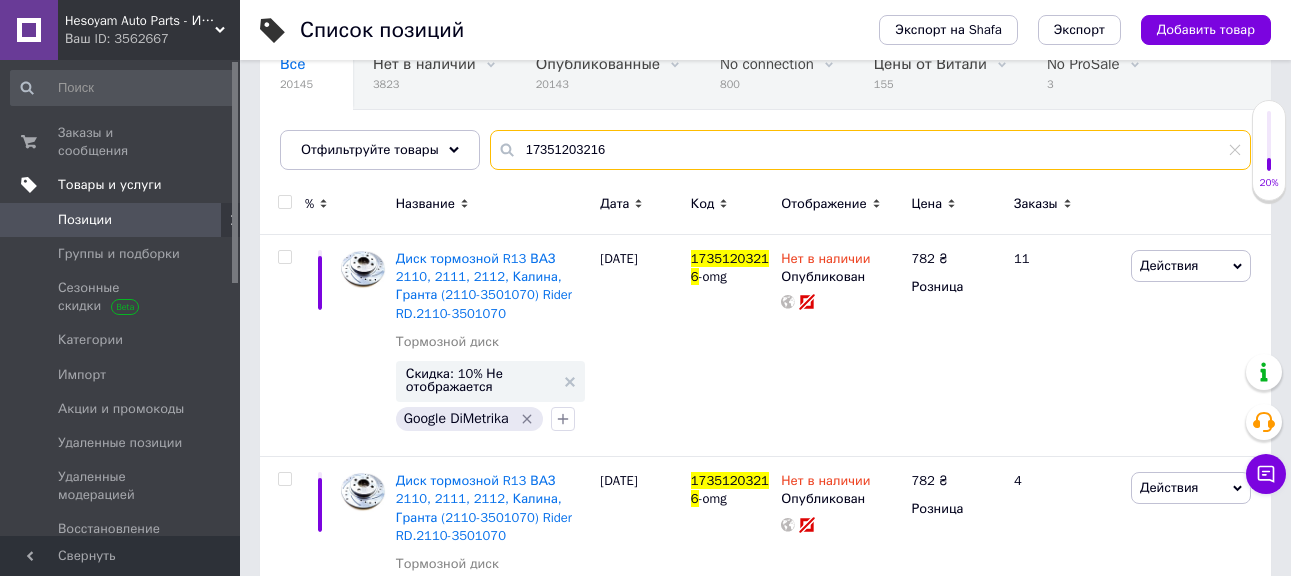 click on "17351203216" at bounding box center (870, 150) 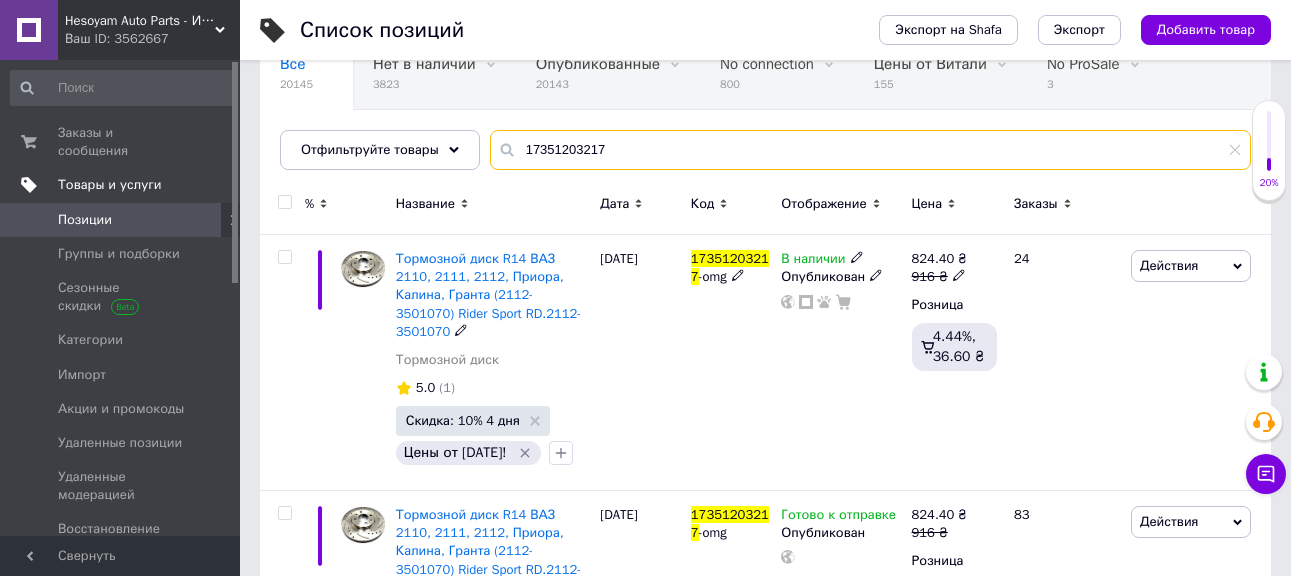 type on "17351203217" 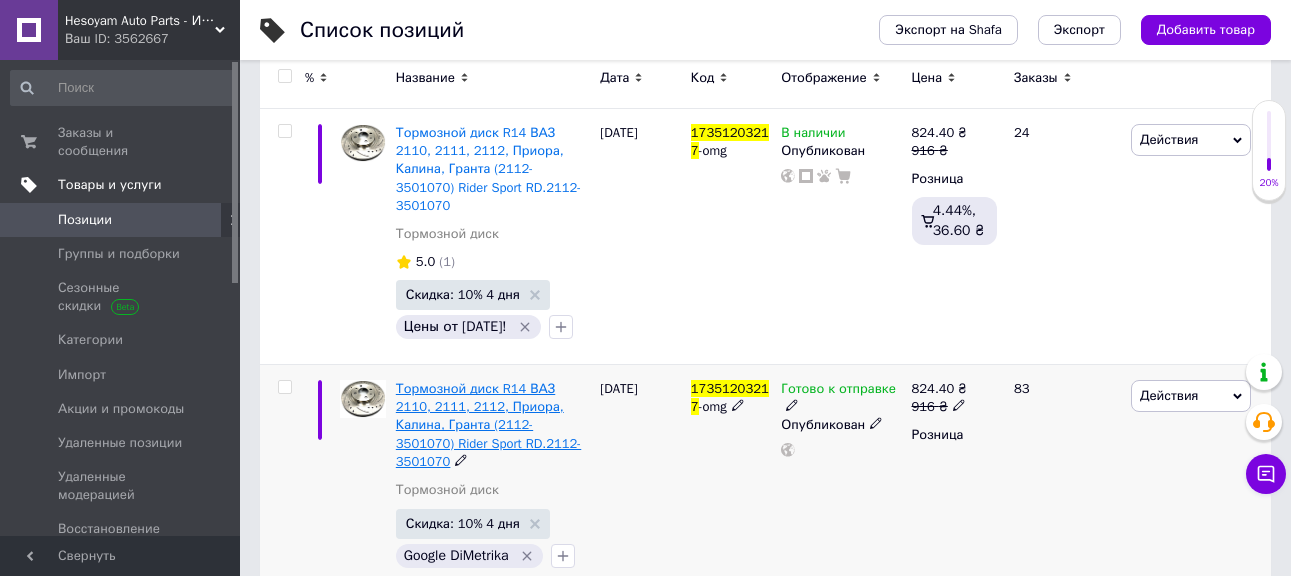 scroll, scrollTop: 295, scrollLeft: 0, axis: vertical 